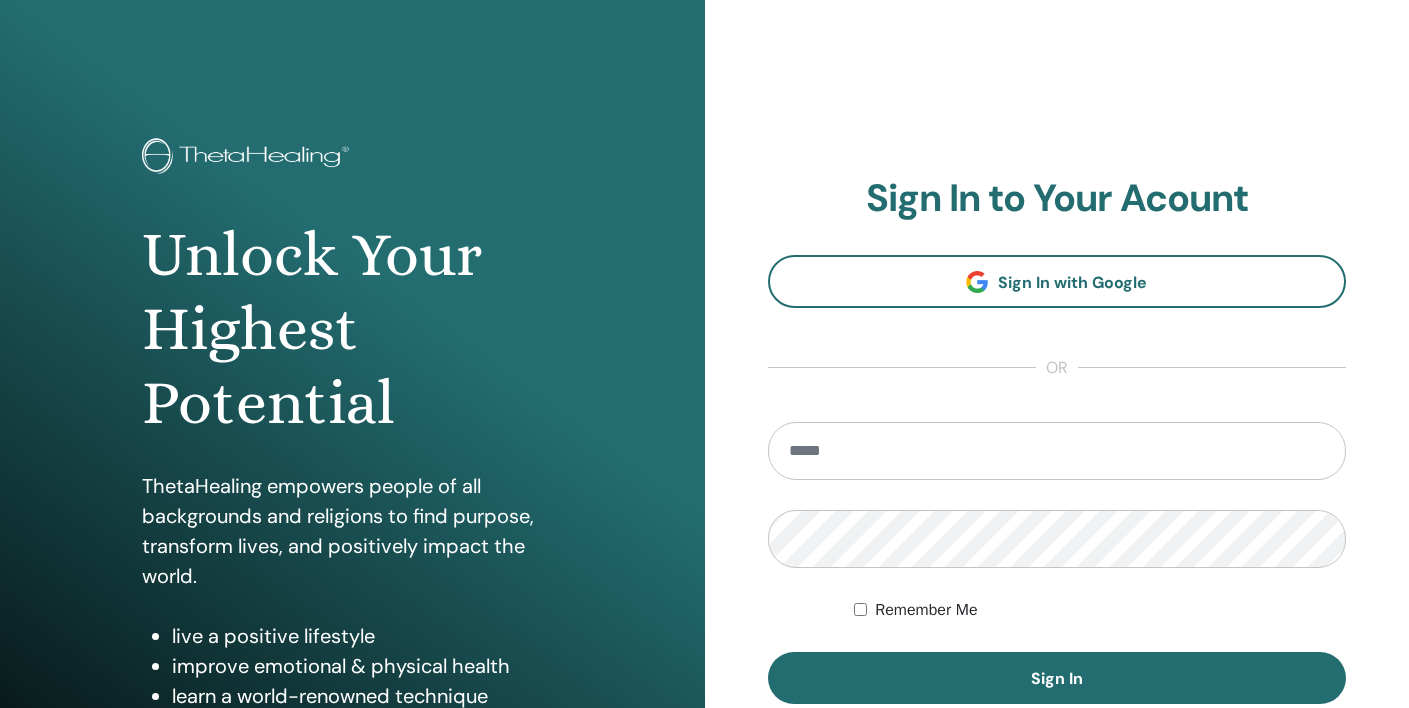 scroll, scrollTop: 0, scrollLeft: 0, axis: both 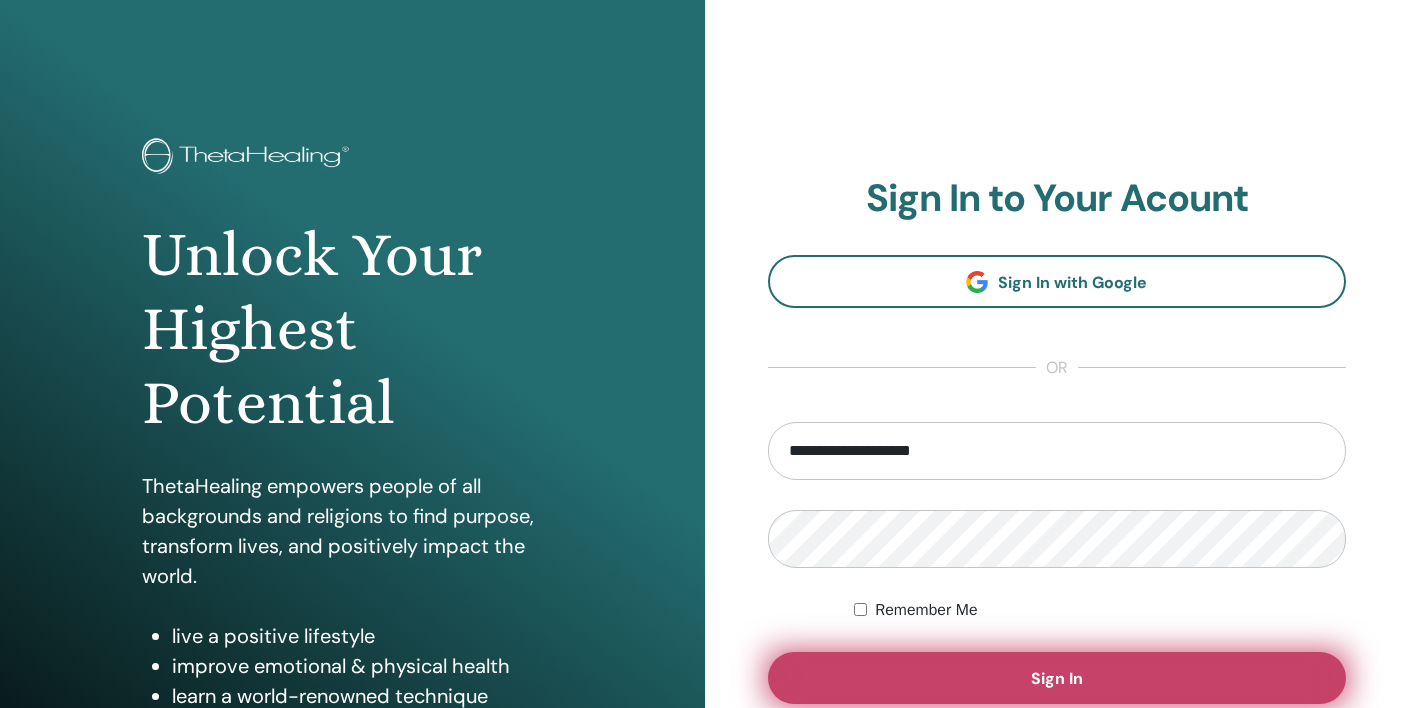 click on "Sign In" at bounding box center (1057, 678) 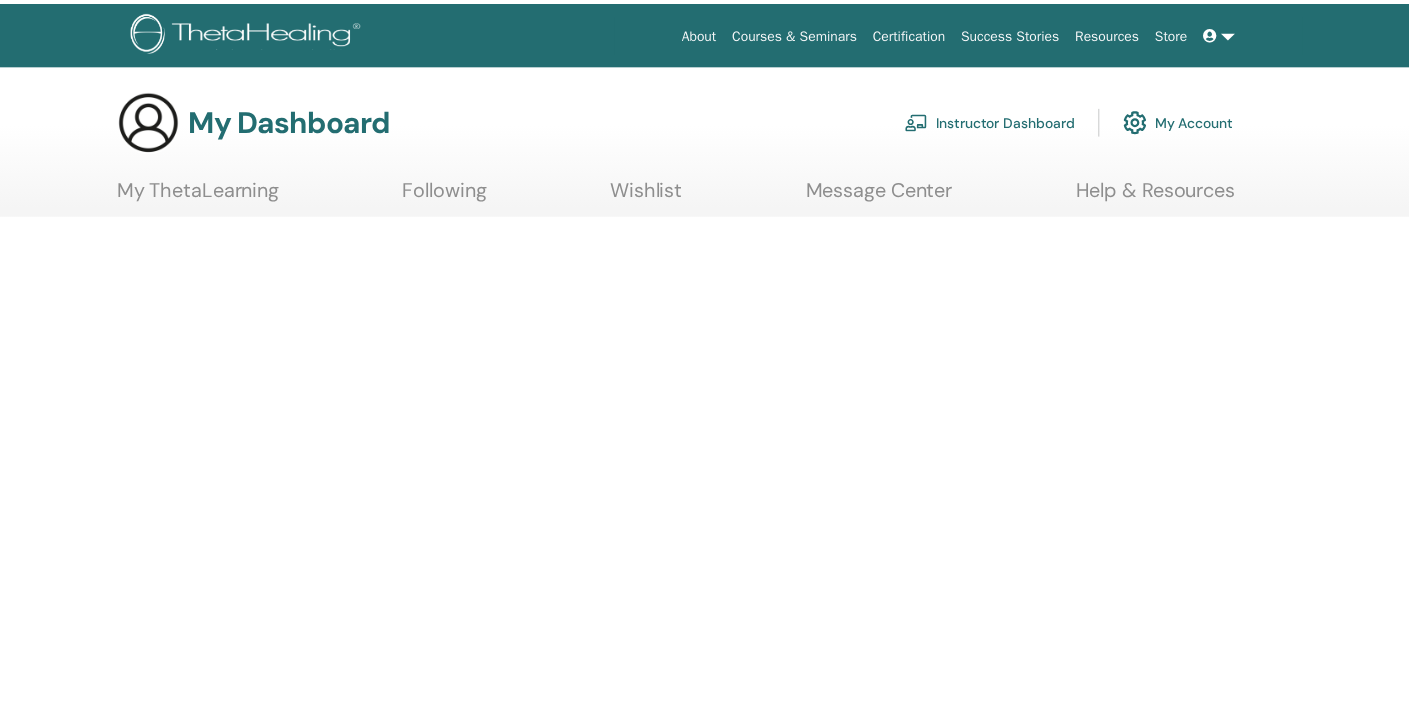 scroll, scrollTop: 0, scrollLeft: 0, axis: both 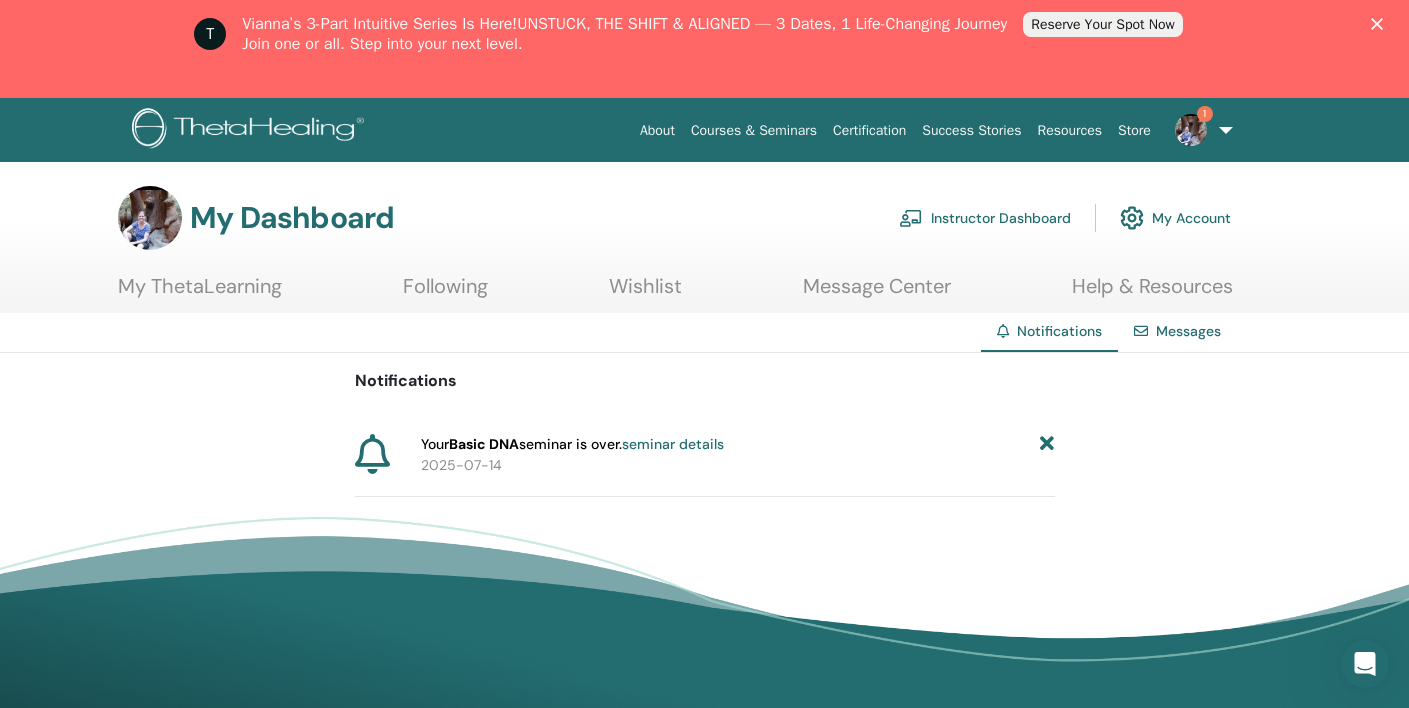click 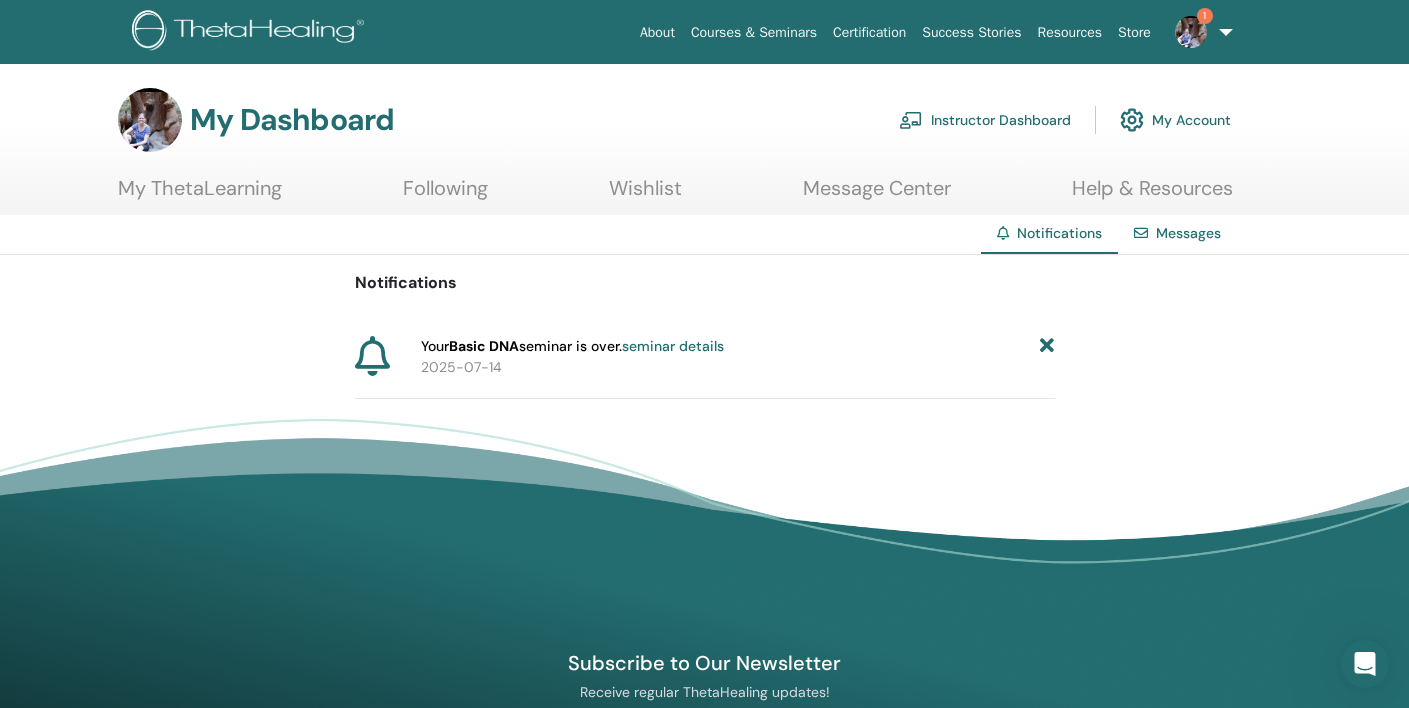 click at bounding box center (1047, 346) 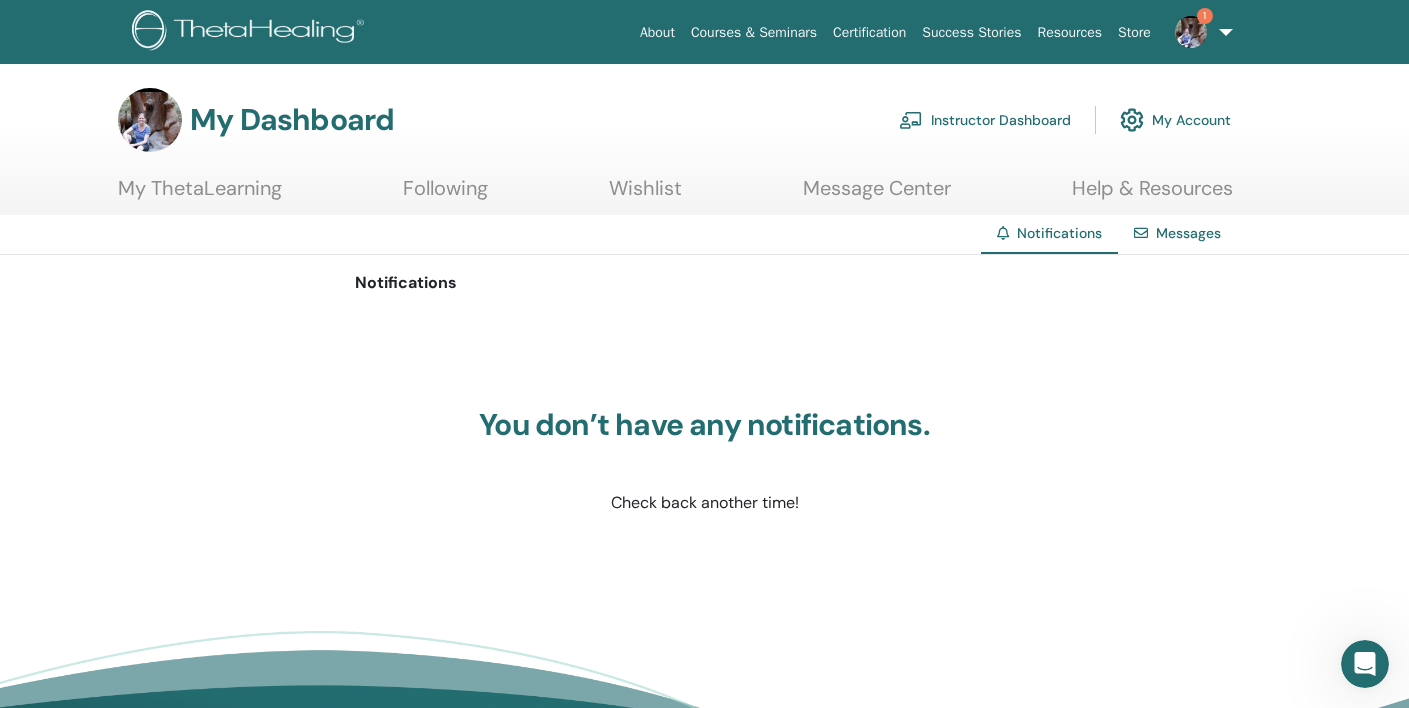 click at bounding box center [1191, 32] 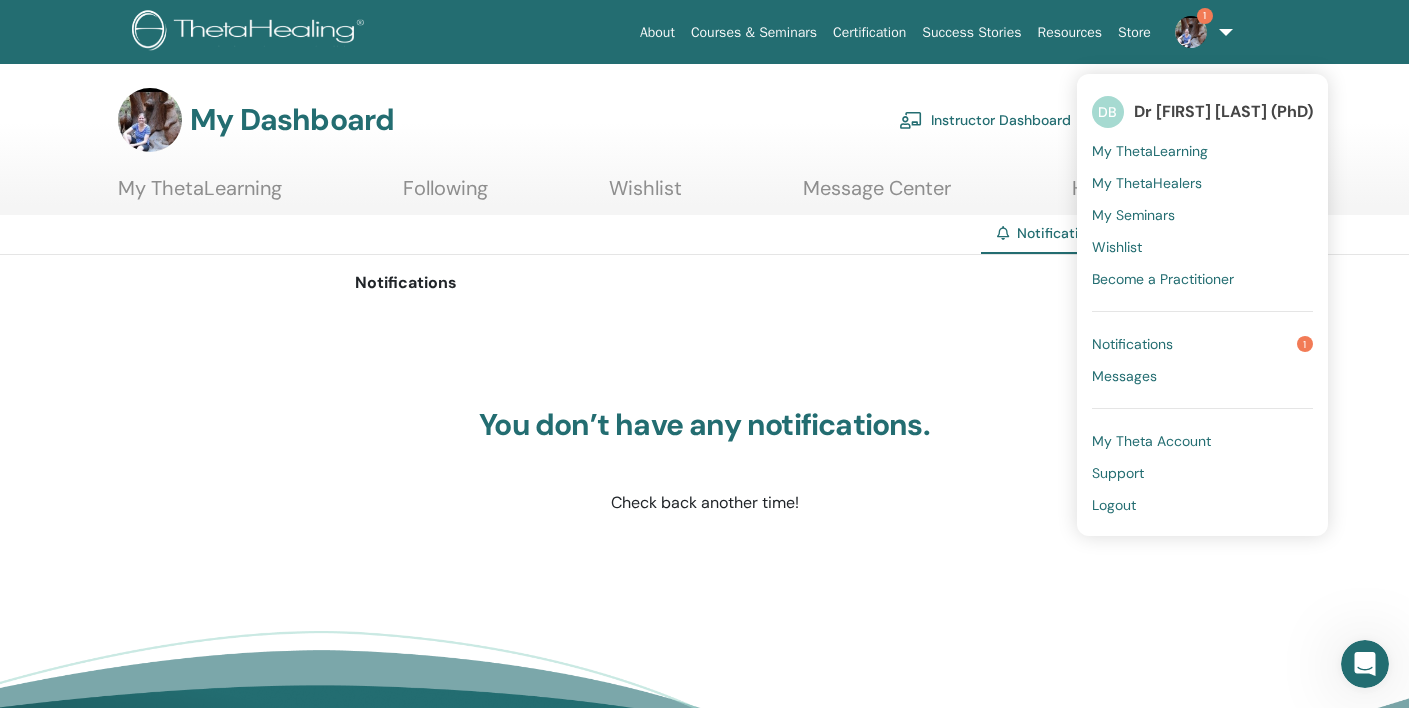click on "Notifications" at bounding box center (1132, 344) 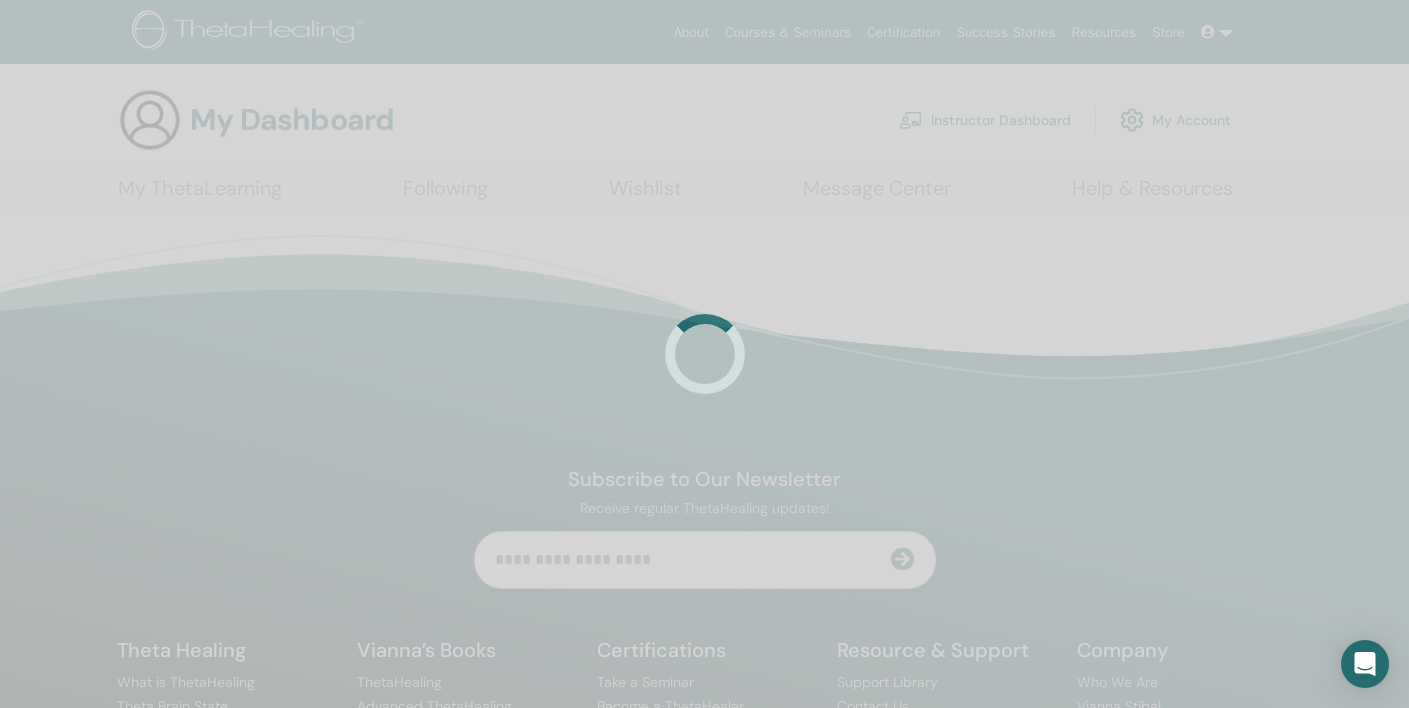 scroll, scrollTop: 0, scrollLeft: 0, axis: both 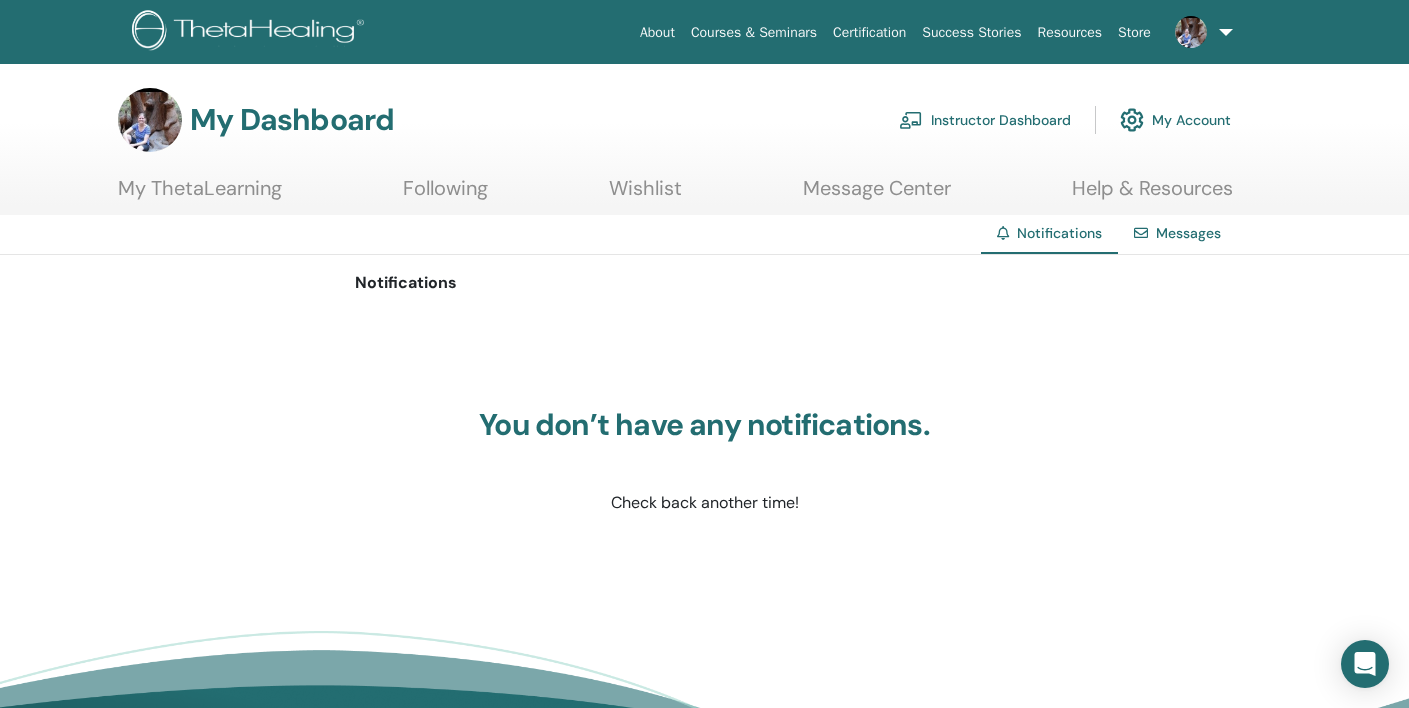 click on "Instructor Dashboard" at bounding box center [985, 120] 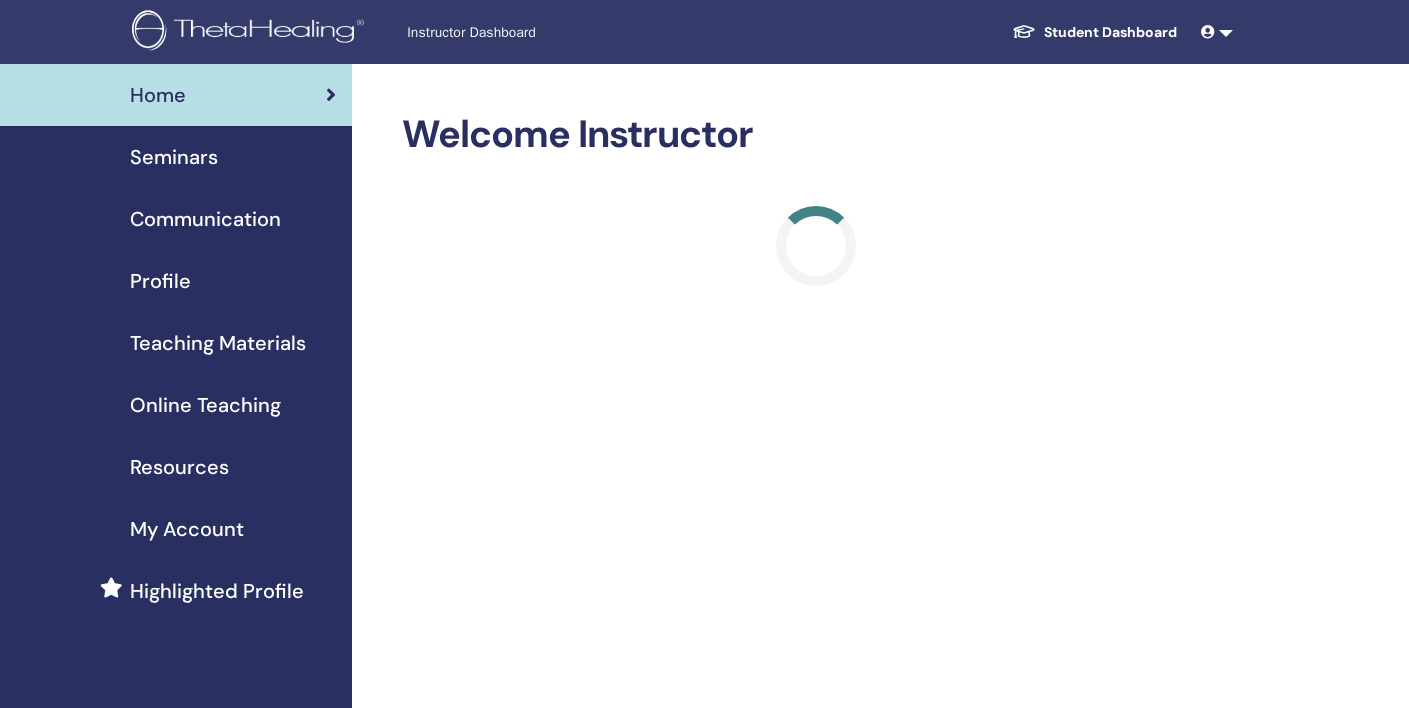 scroll, scrollTop: 0, scrollLeft: 0, axis: both 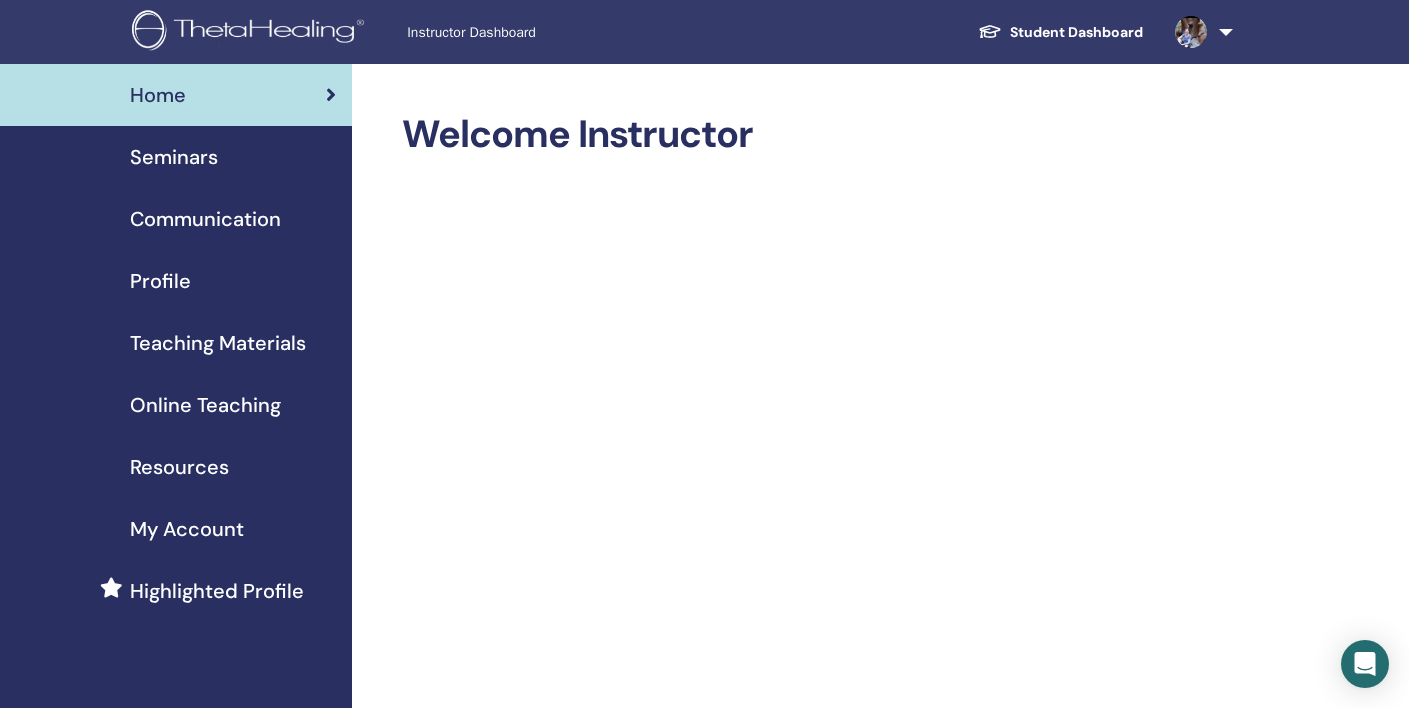 click on "Instructor Dashboard" at bounding box center (557, 32) 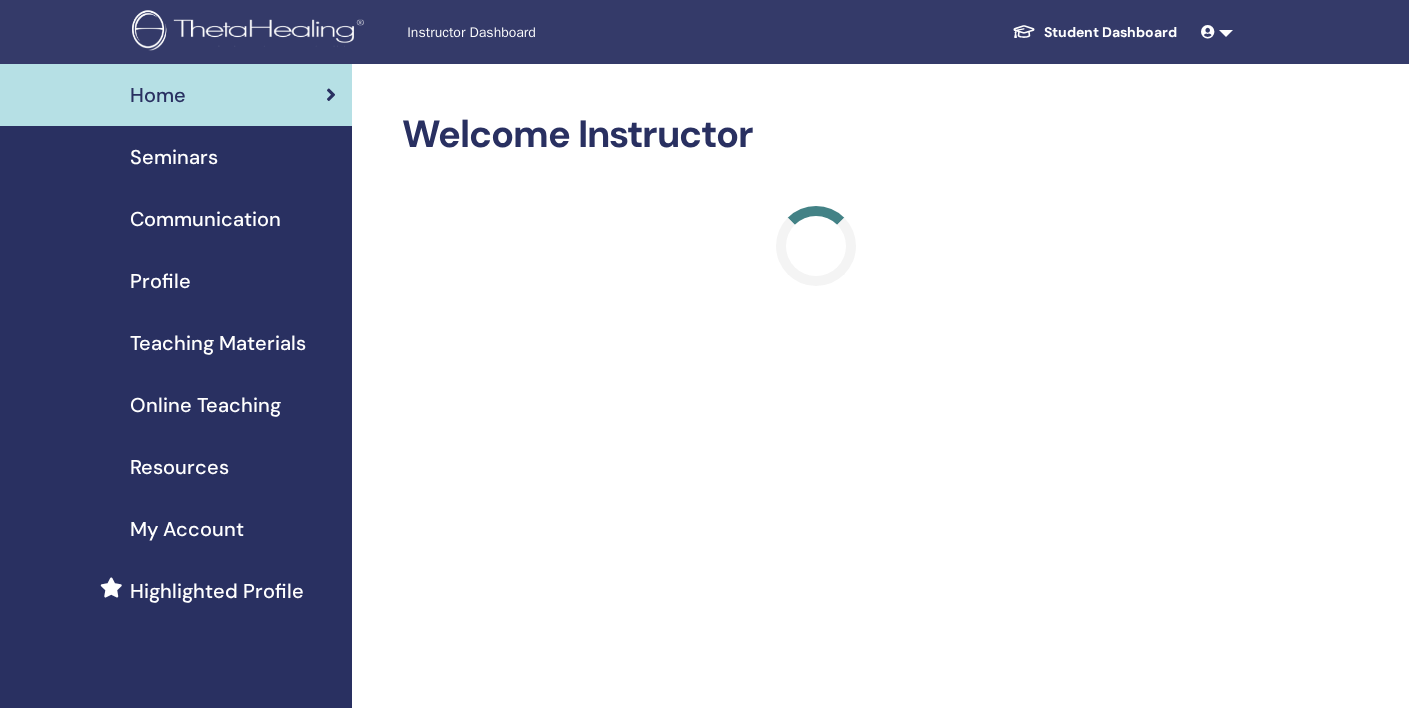 scroll, scrollTop: 0, scrollLeft: 0, axis: both 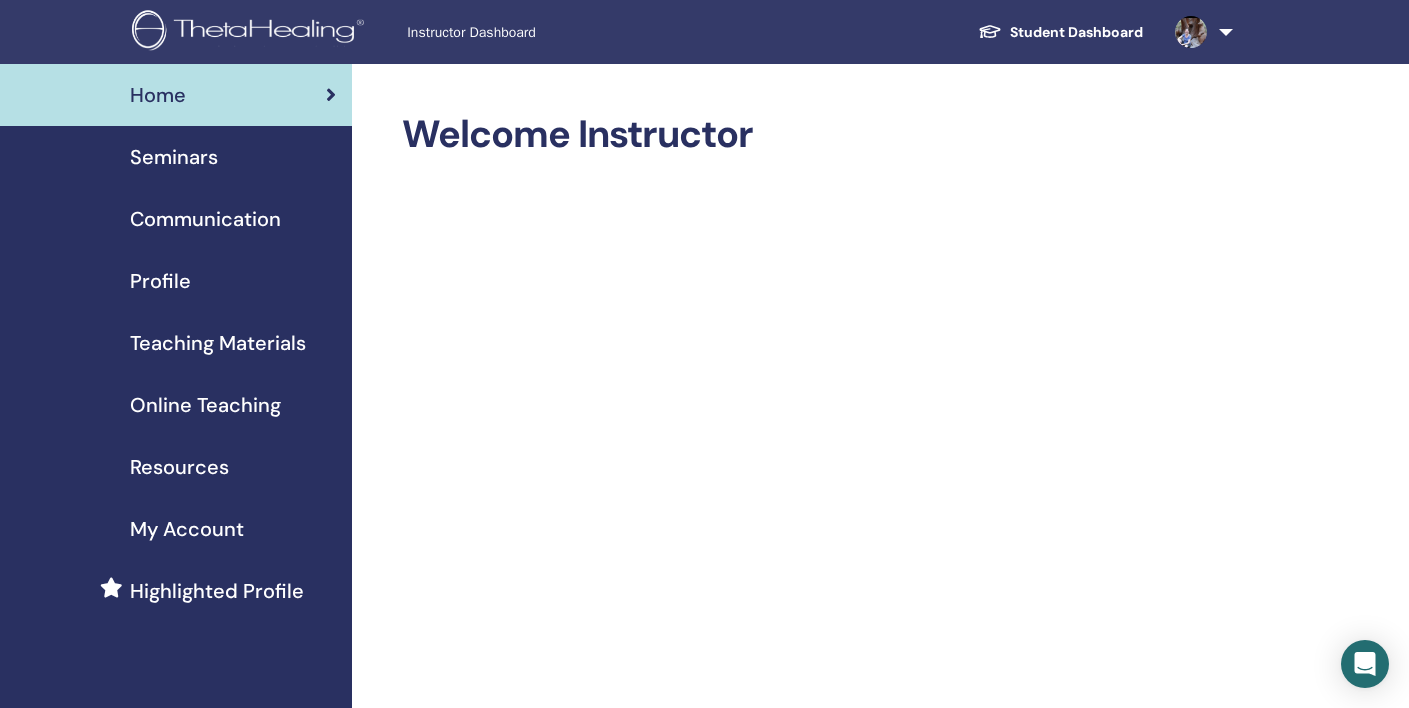 click on "Communication" at bounding box center [205, 219] 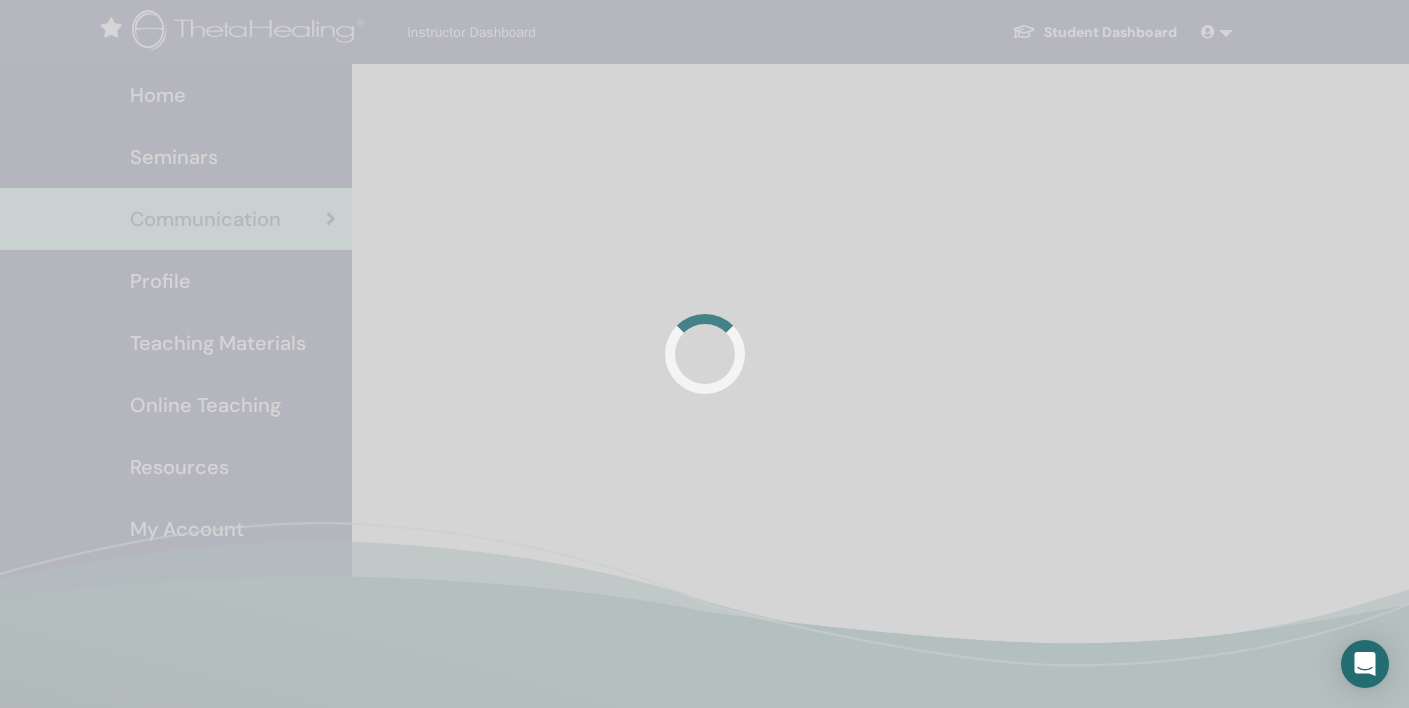 scroll, scrollTop: 0, scrollLeft: 0, axis: both 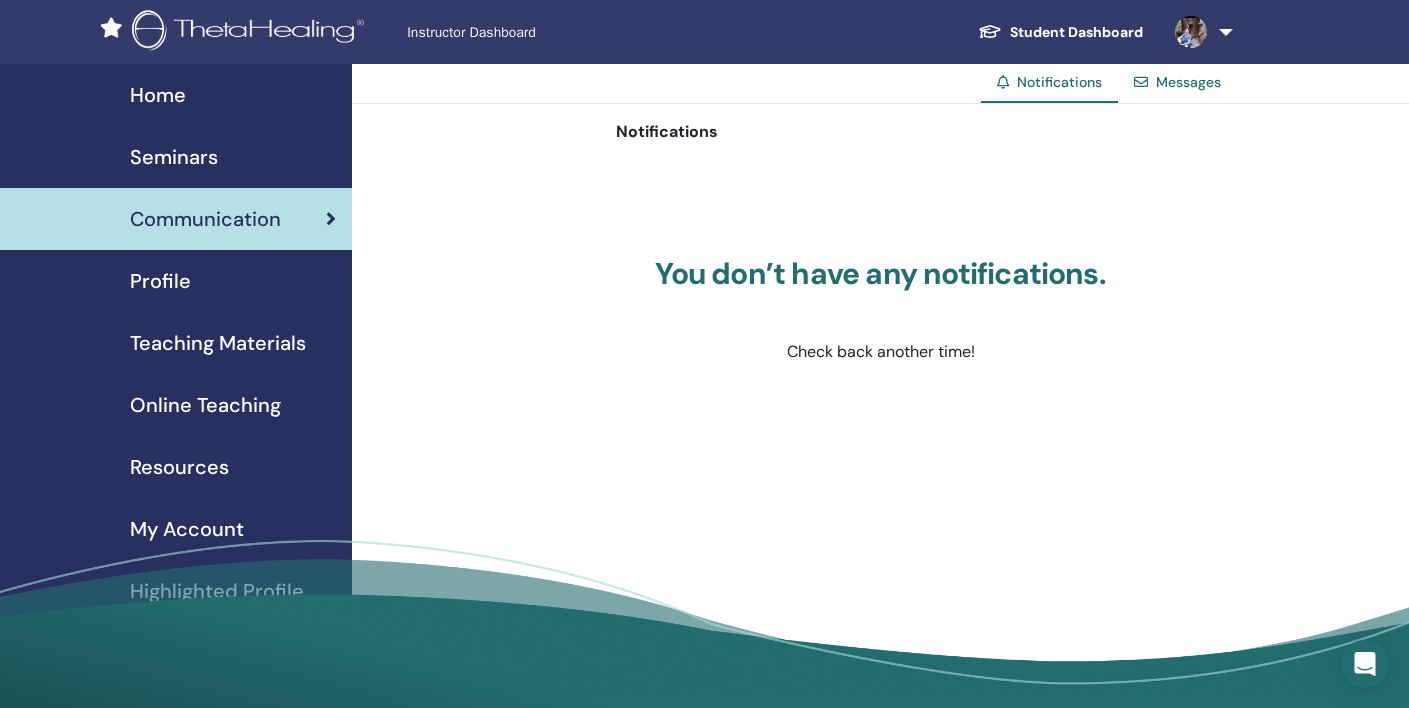 click on "Seminars" at bounding box center (174, 157) 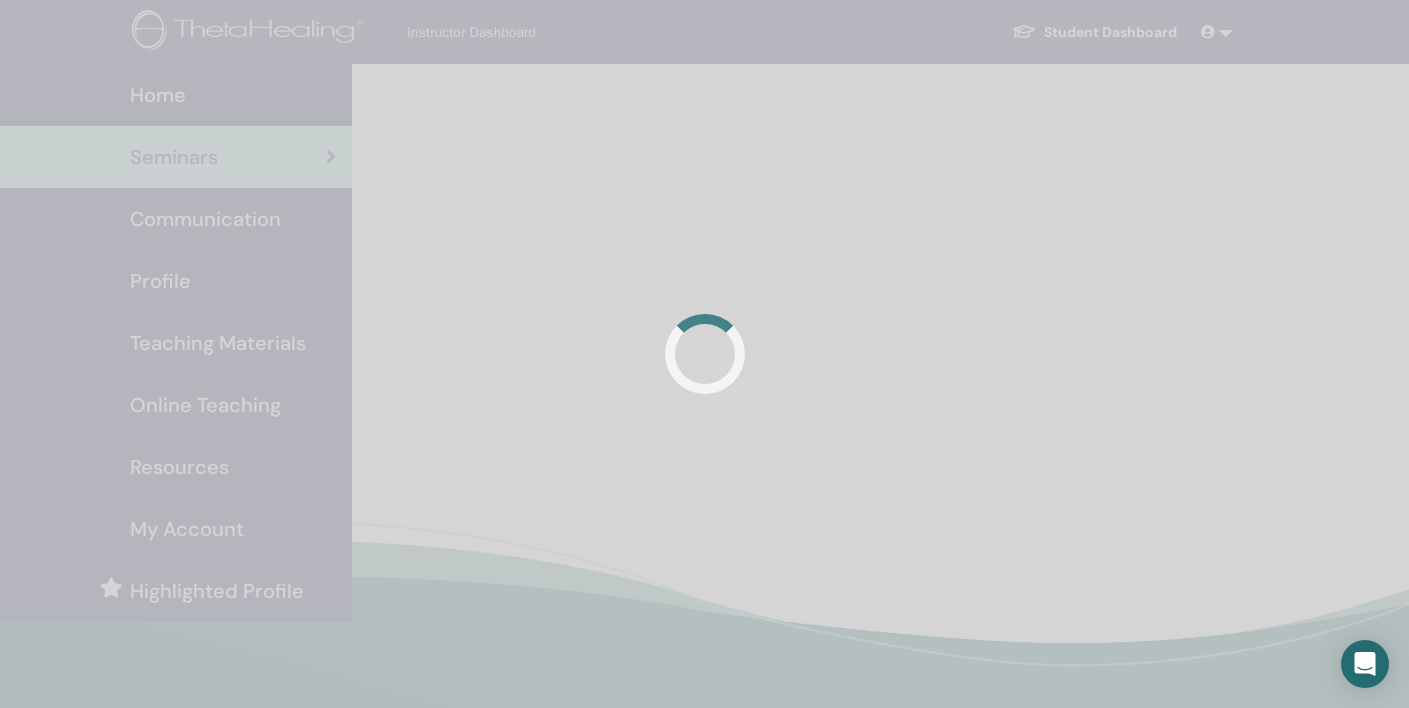 scroll, scrollTop: 0, scrollLeft: 0, axis: both 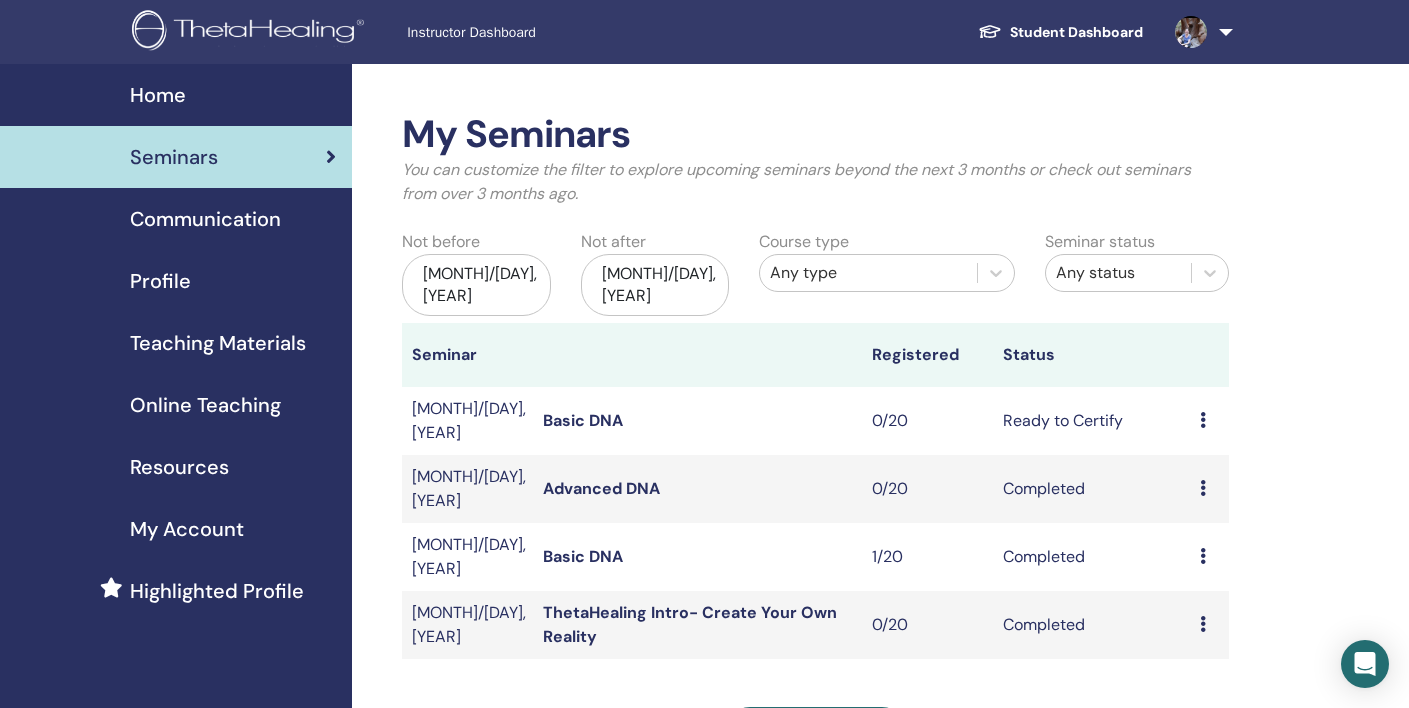 click on "Highlighted Profile" at bounding box center [217, 591] 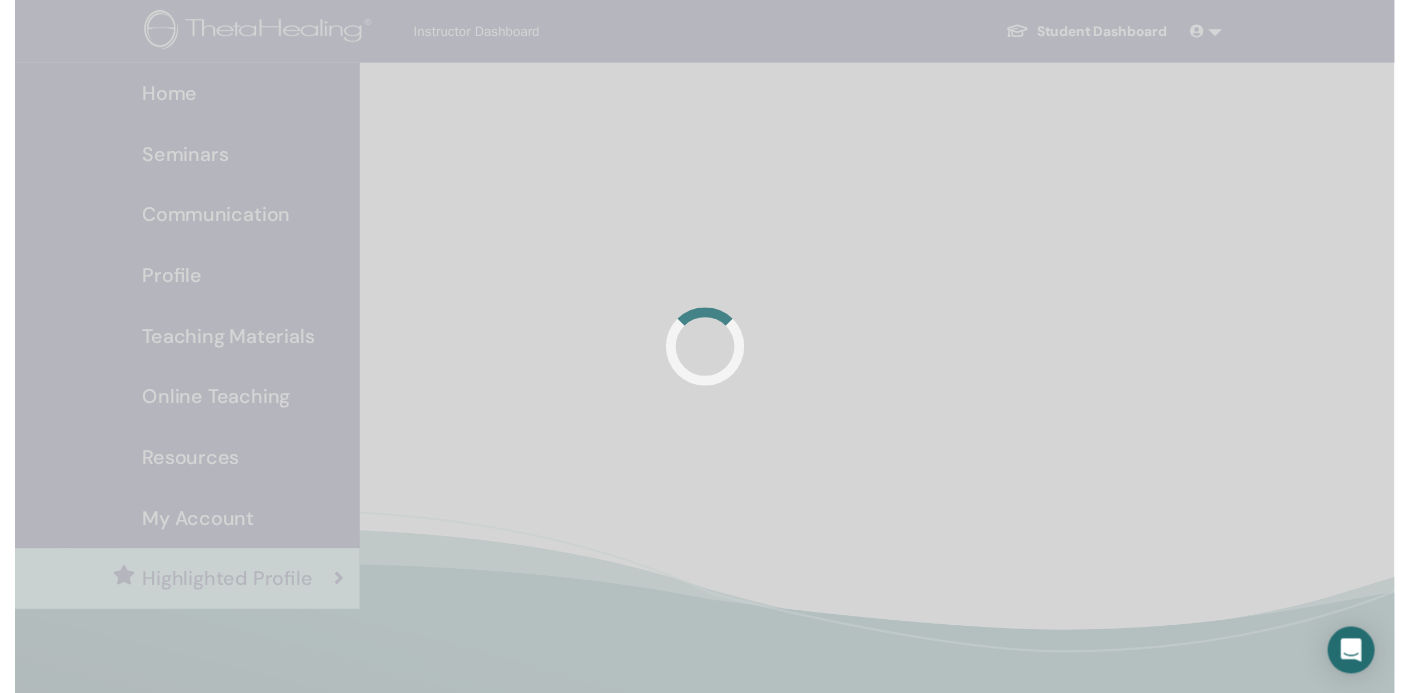 scroll, scrollTop: 0, scrollLeft: 0, axis: both 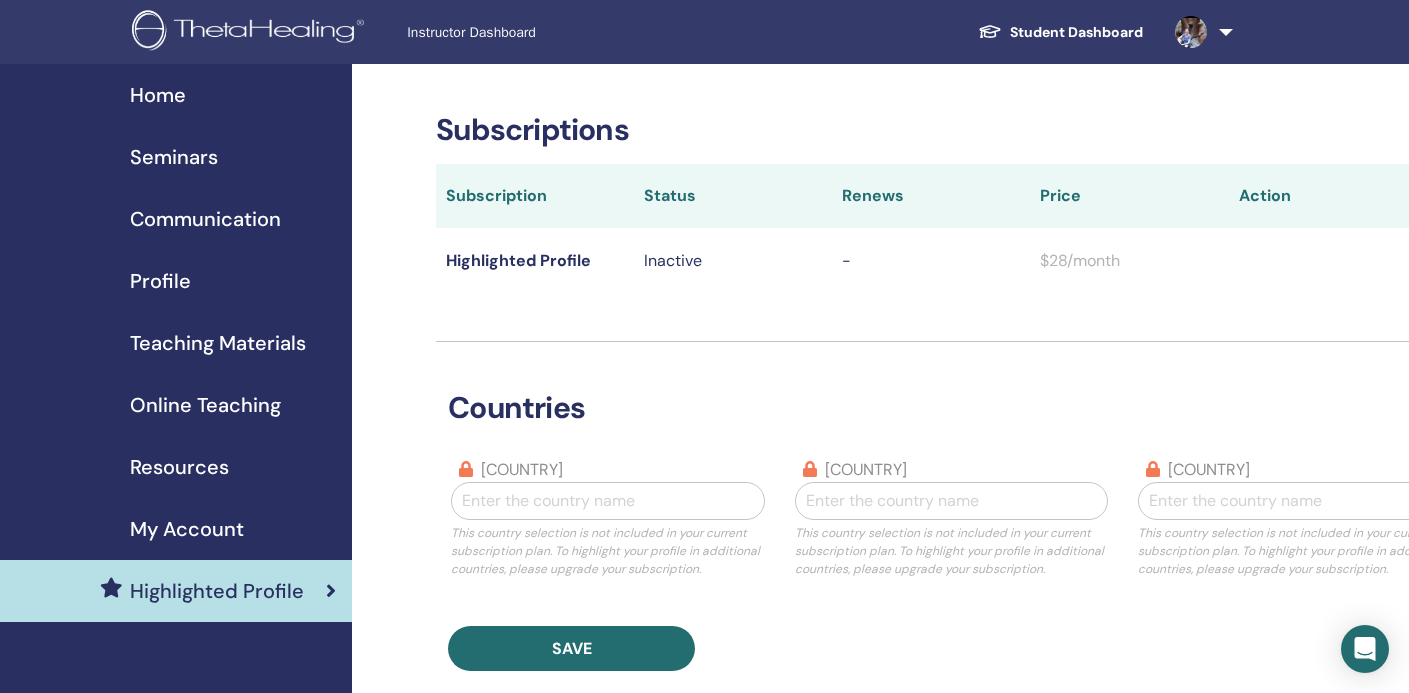 click on "Seminars" at bounding box center [174, 157] 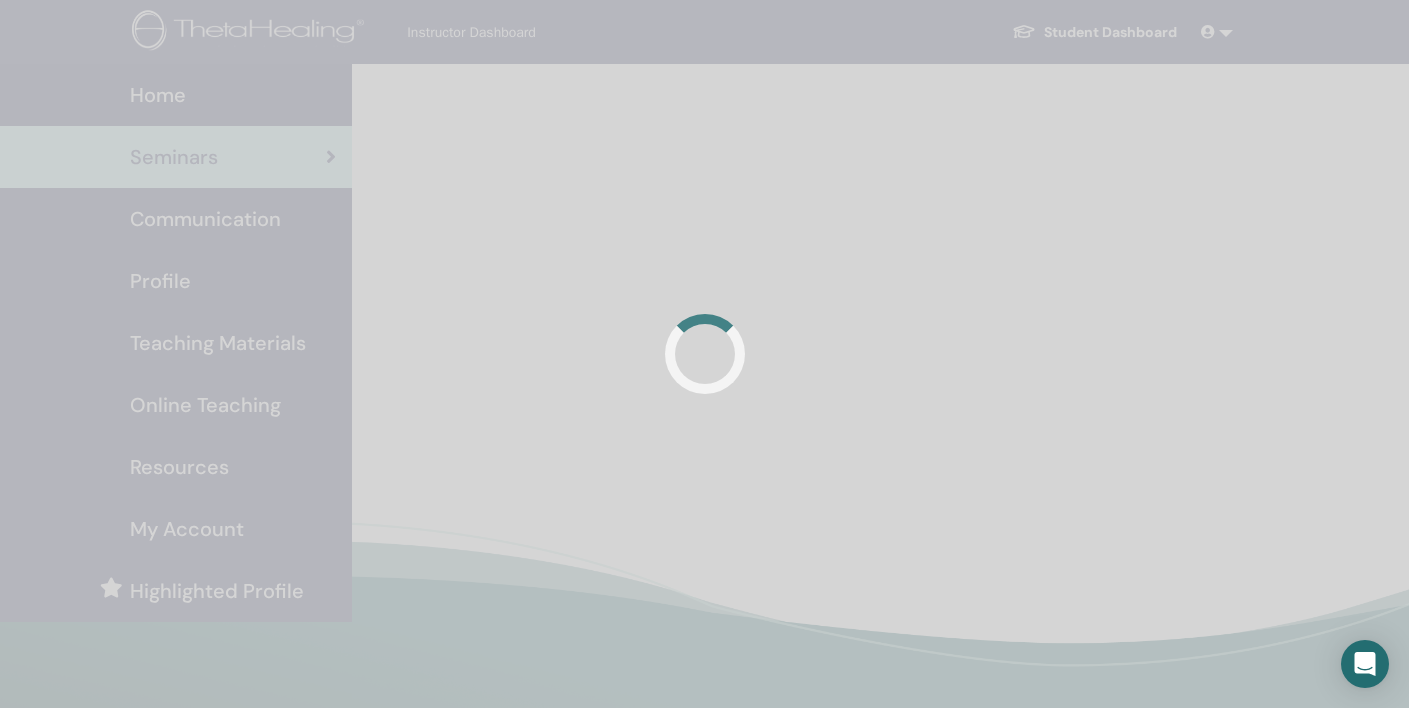 scroll, scrollTop: 0, scrollLeft: 0, axis: both 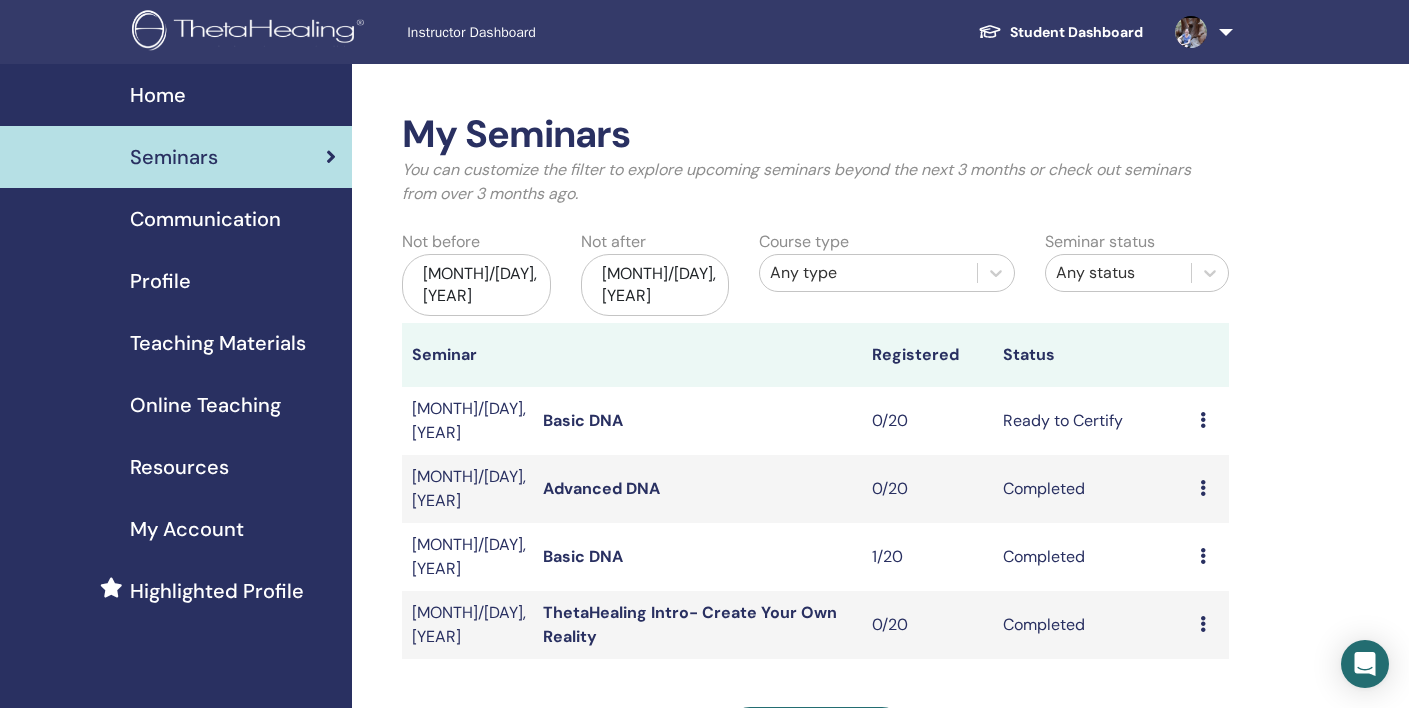 click on "Instructor Dashboard" at bounding box center [557, 32] 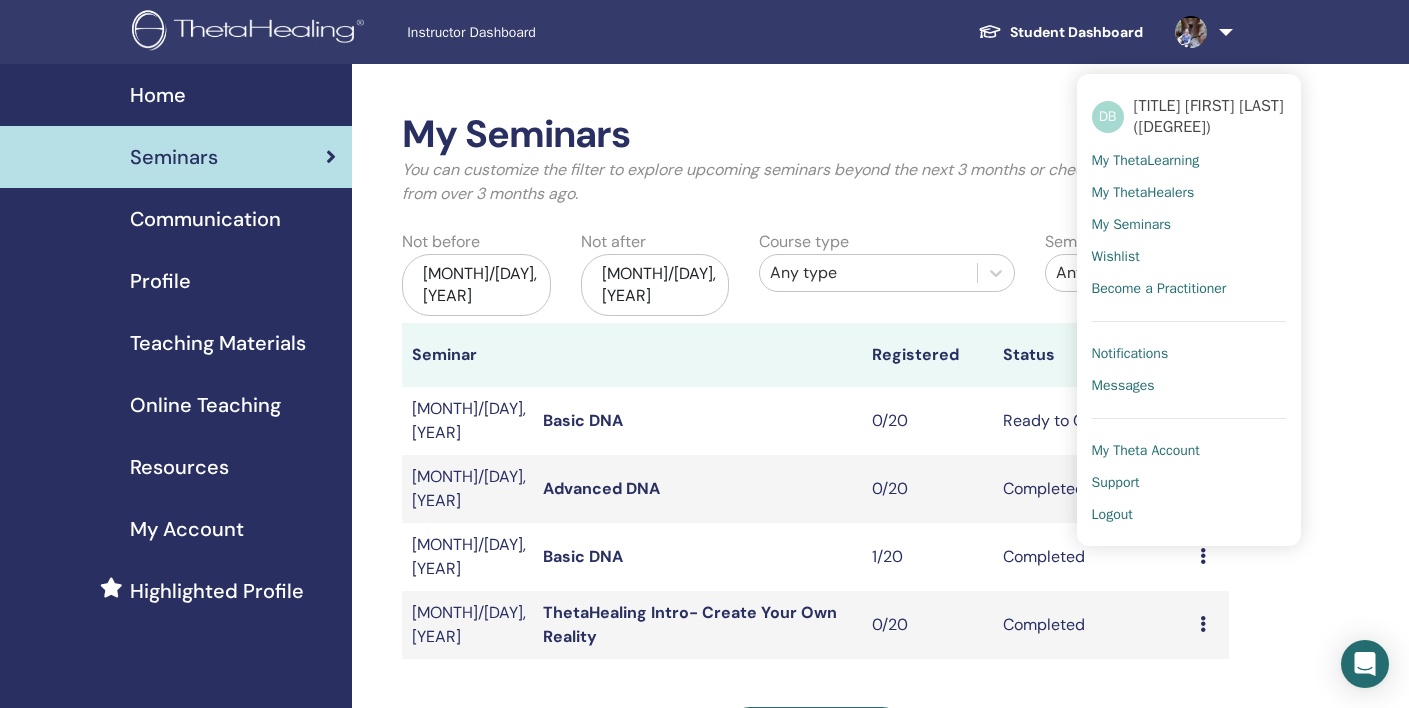 click on "My ThetaHealers" at bounding box center [1143, 193] 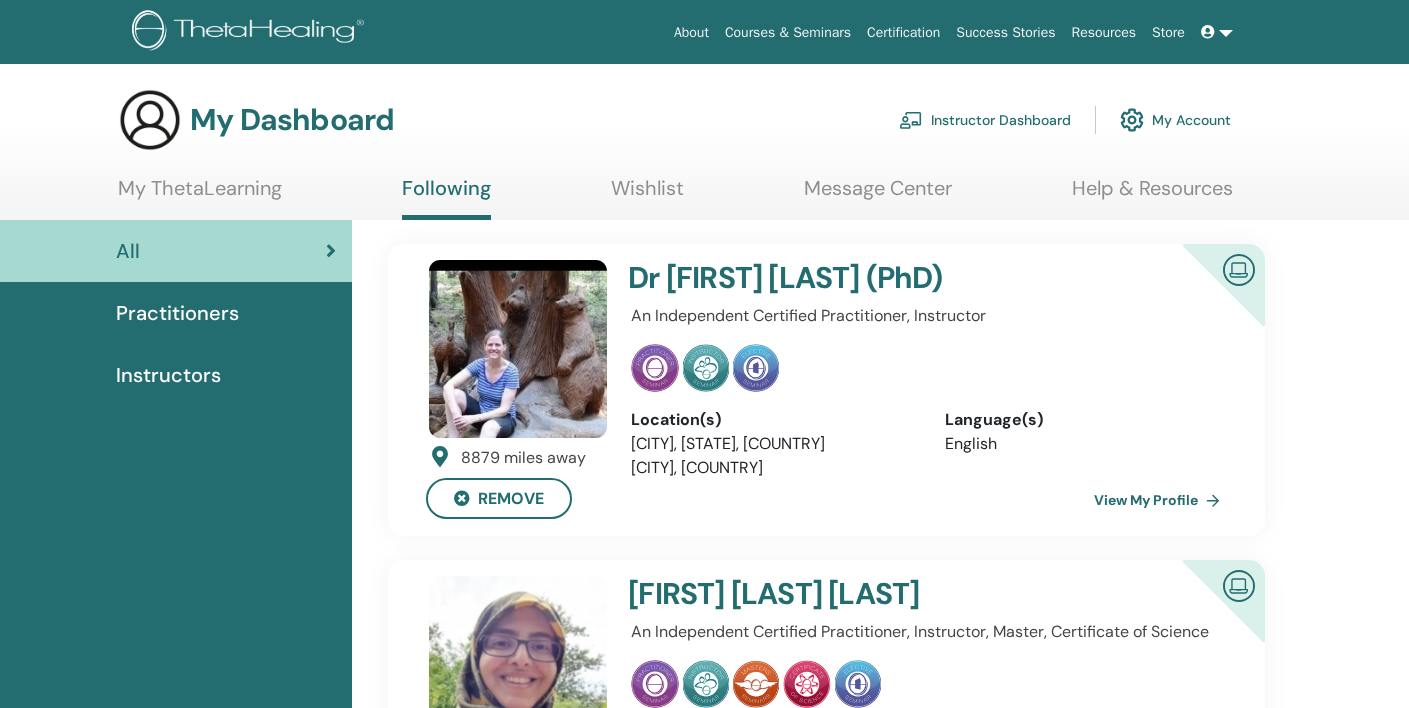 scroll, scrollTop: 0, scrollLeft: 0, axis: both 